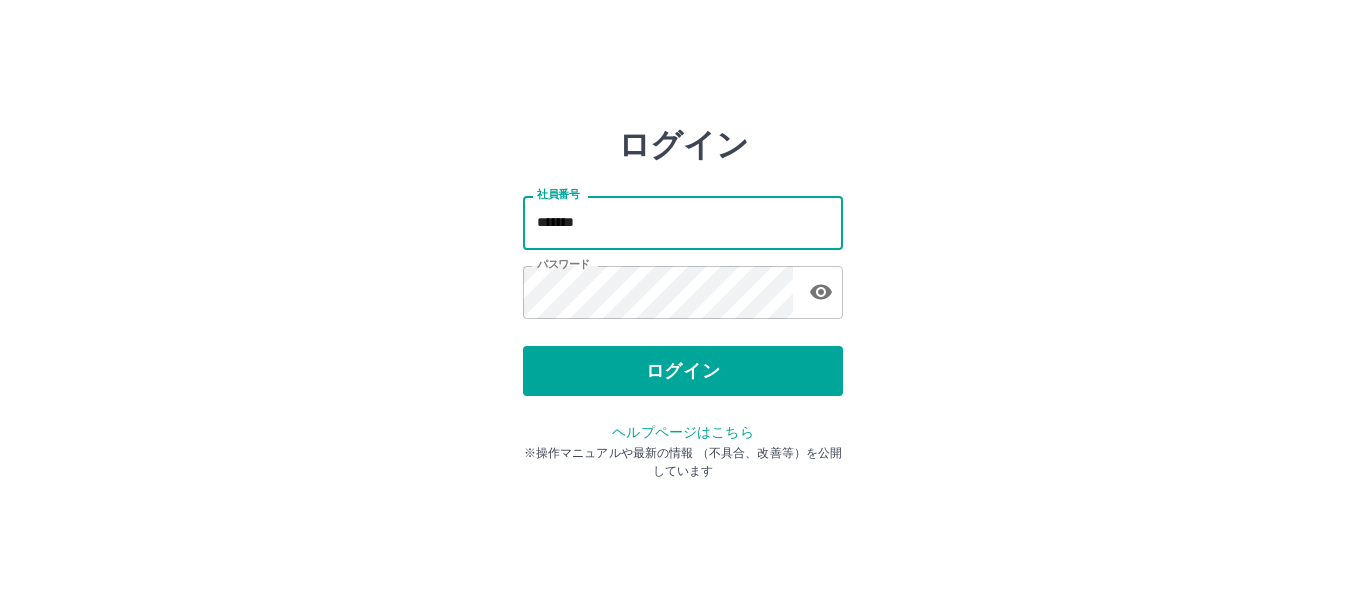 scroll, scrollTop: 0, scrollLeft: 0, axis: both 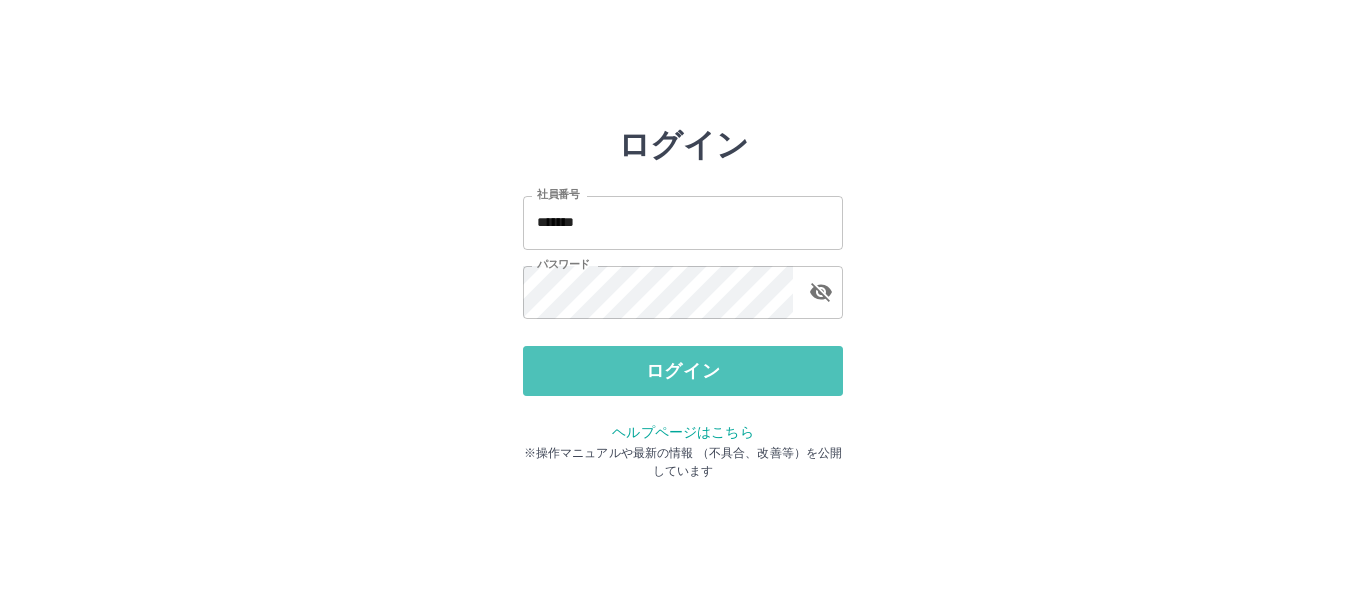 click on "ログイン" at bounding box center [683, 371] 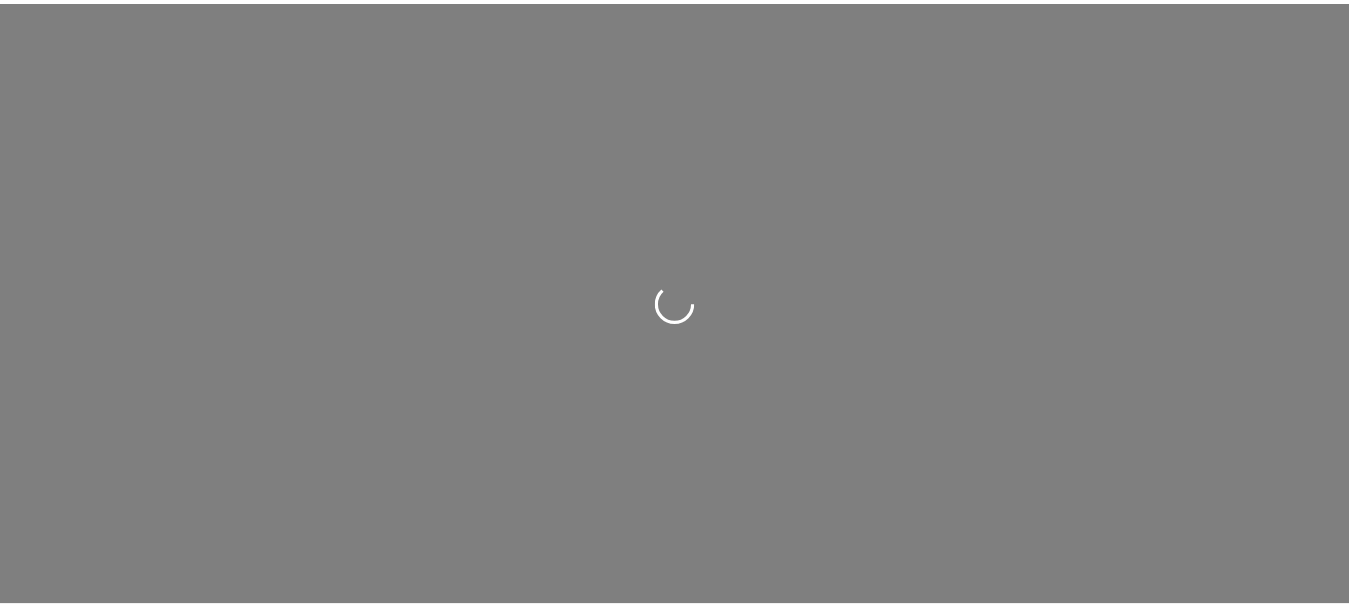 scroll, scrollTop: 0, scrollLeft: 0, axis: both 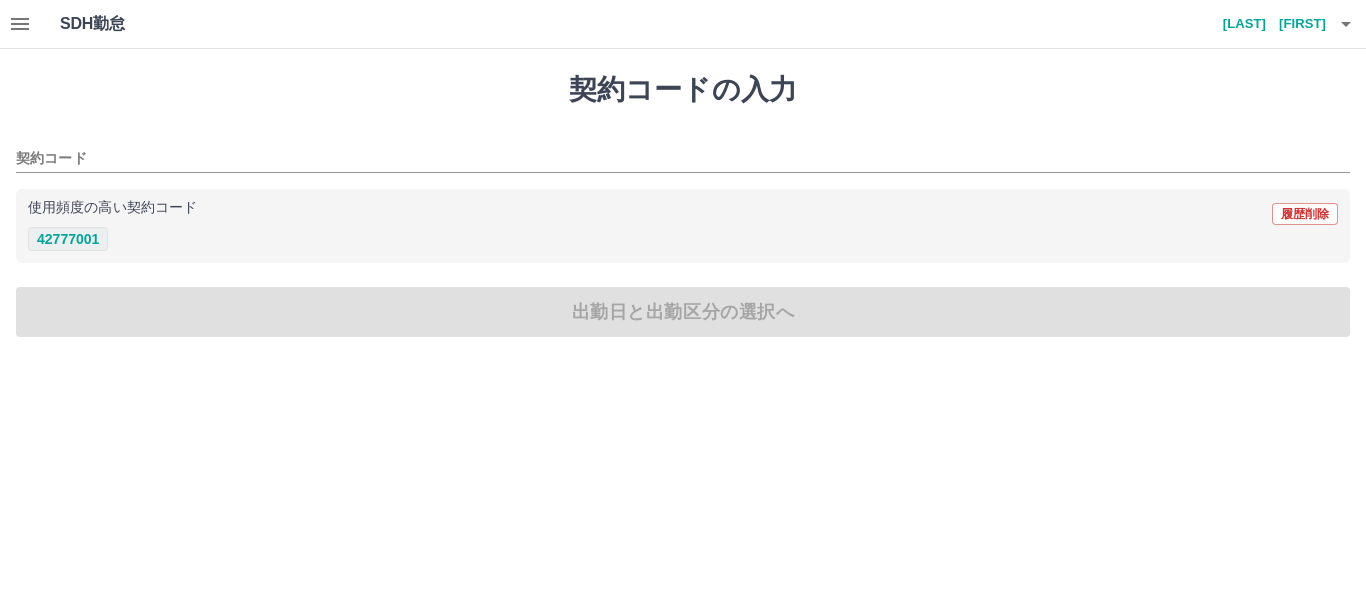 click on "42777001" at bounding box center [68, 239] 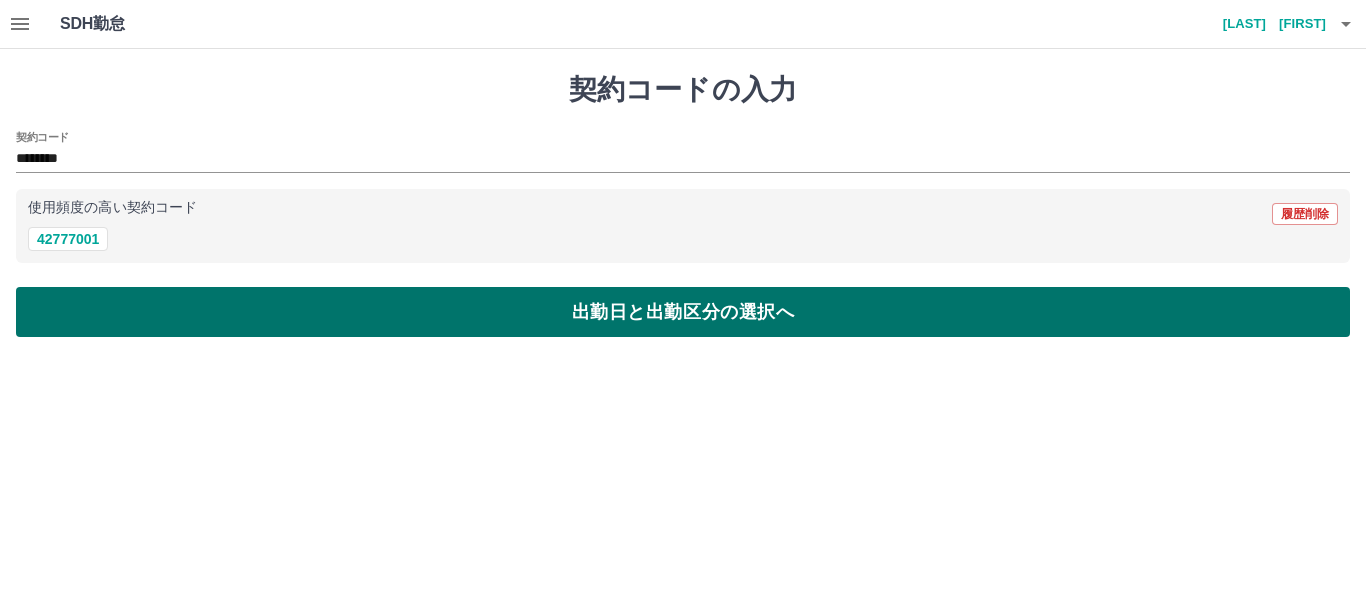 click on "出勤日と出勤区分の選択へ" at bounding box center (683, 312) 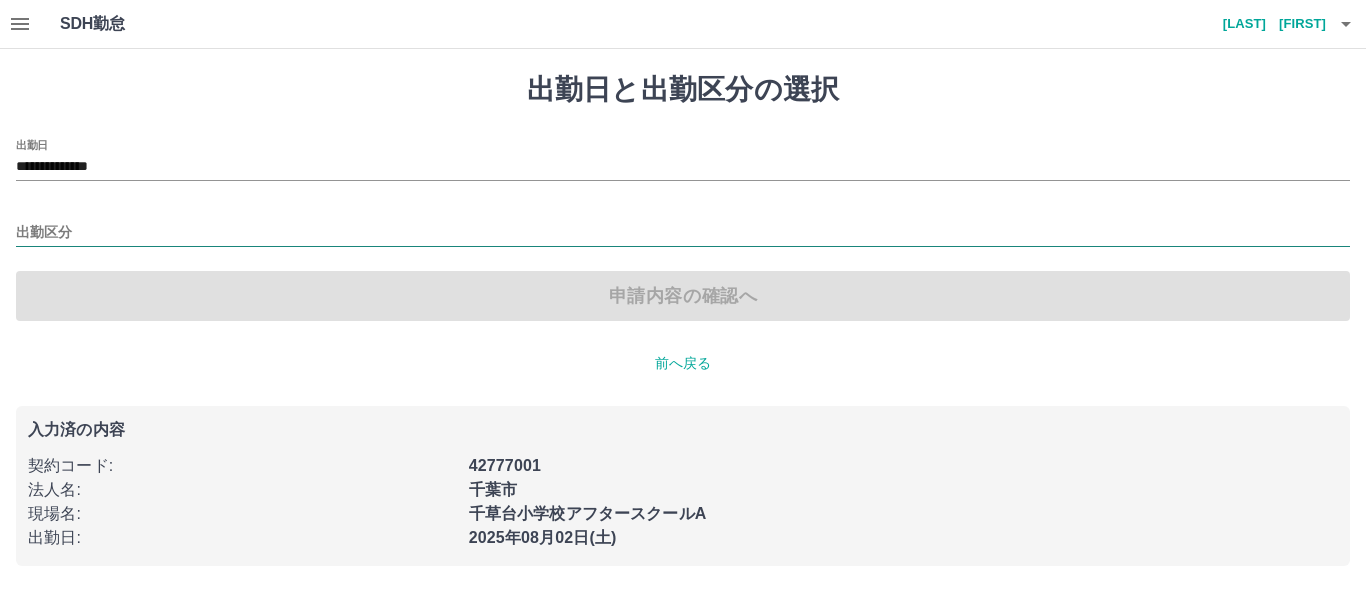 click on "出勤区分" at bounding box center [683, 233] 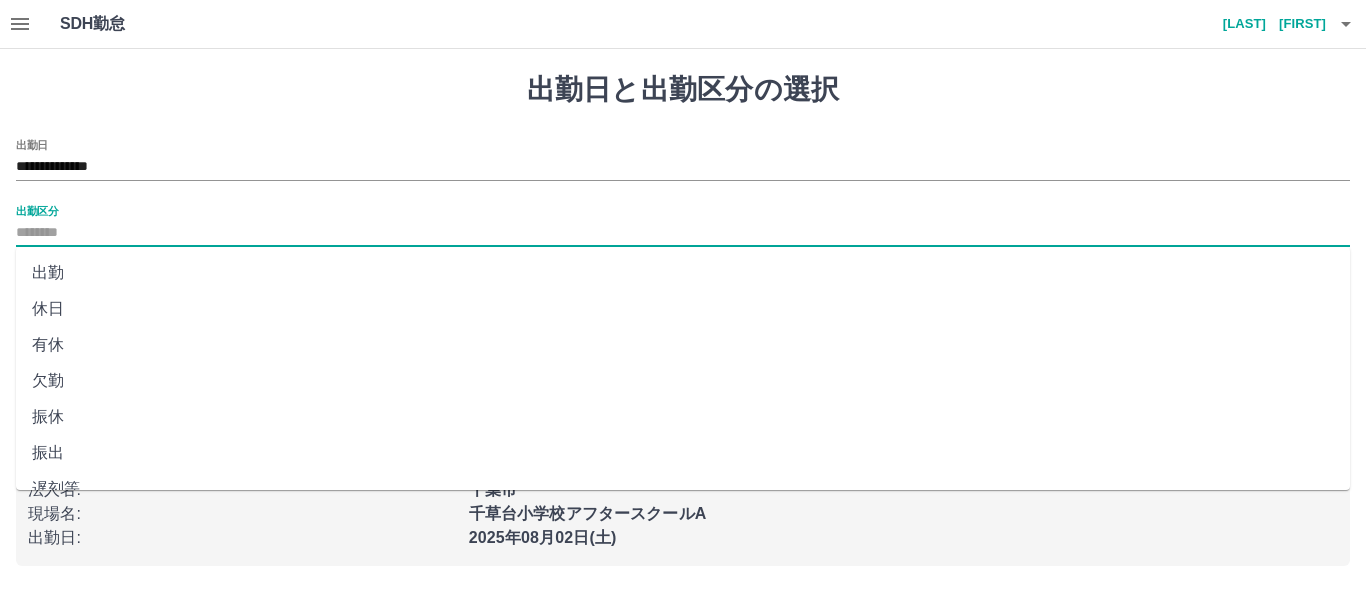 click on "出勤" at bounding box center (683, 273) 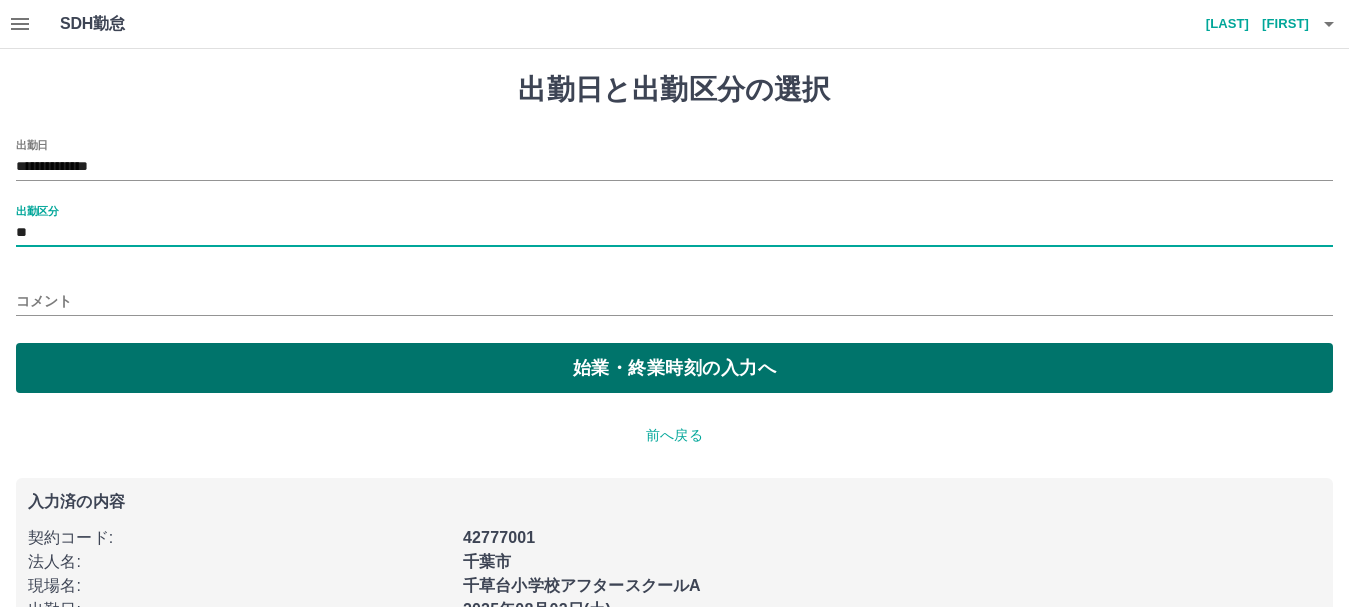 click on "始業・終業時刻の入力へ" at bounding box center [674, 368] 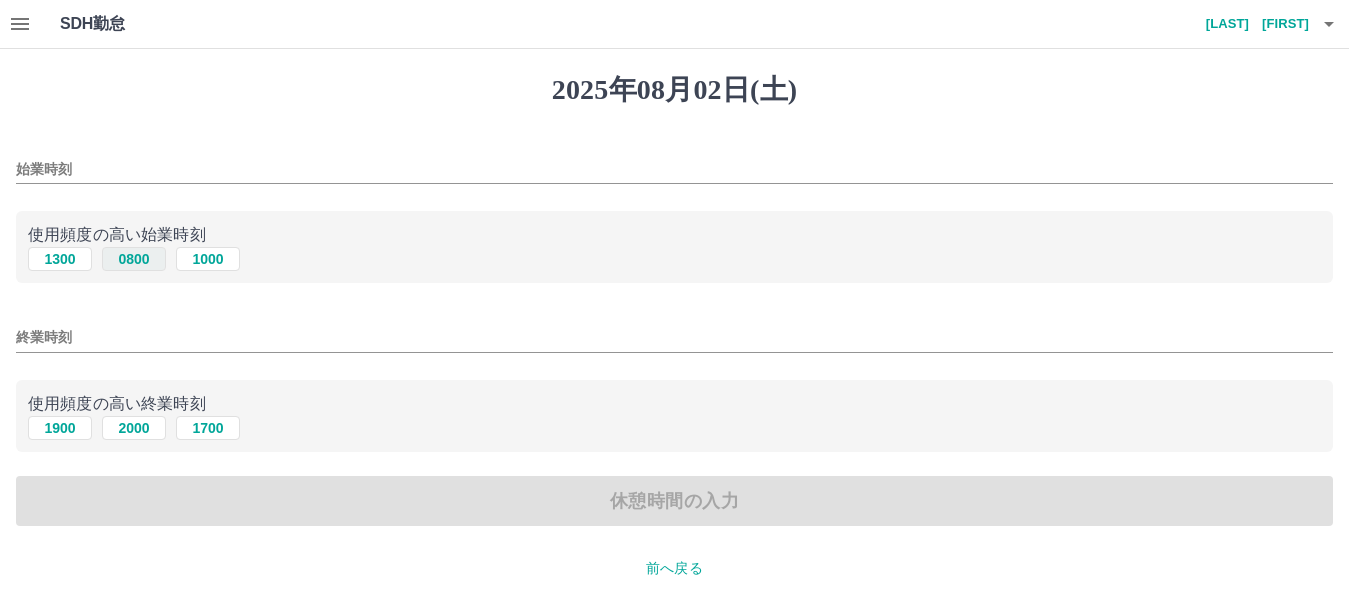 click on "0800" at bounding box center (134, 259) 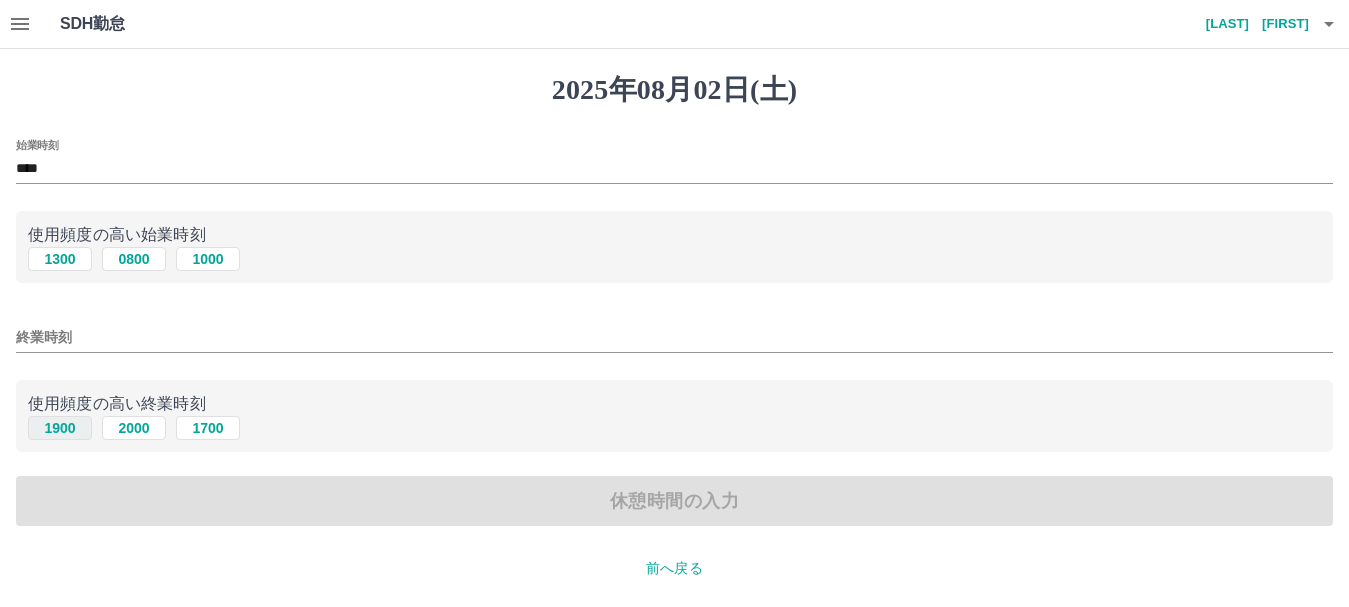 click on "1900" at bounding box center (60, 428) 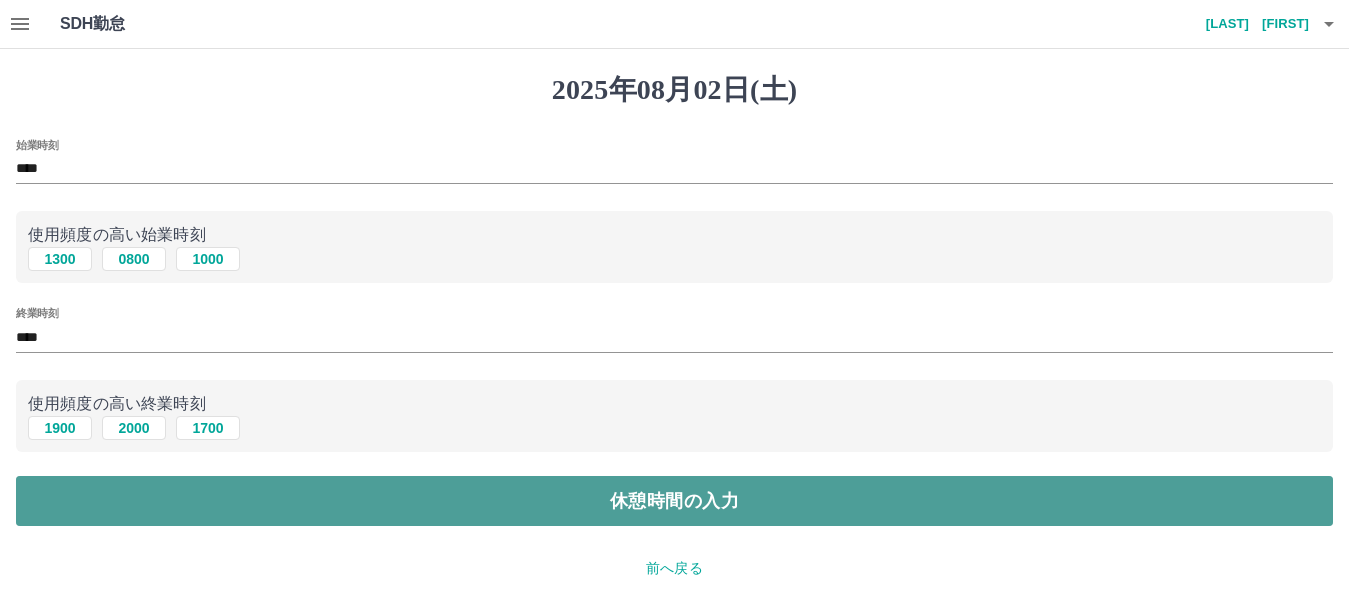 click on "休憩時間の入力" at bounding box center [674, 501] 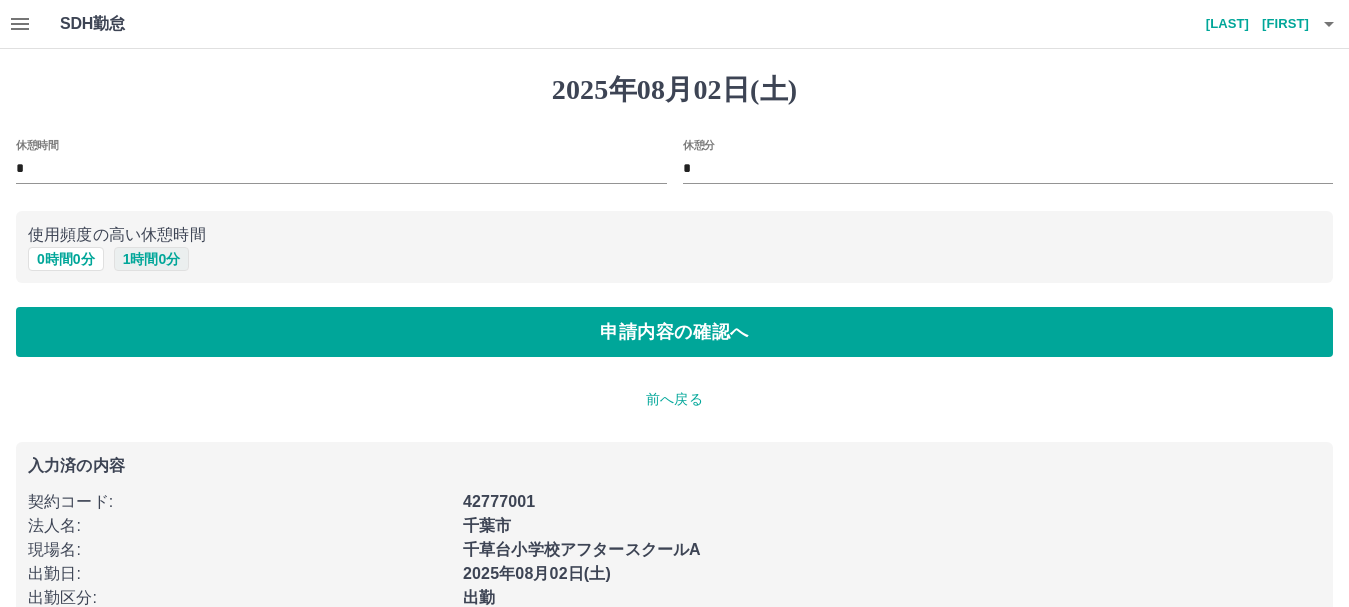 click on "1 時間 0 分" at bounding box center [152, 259] 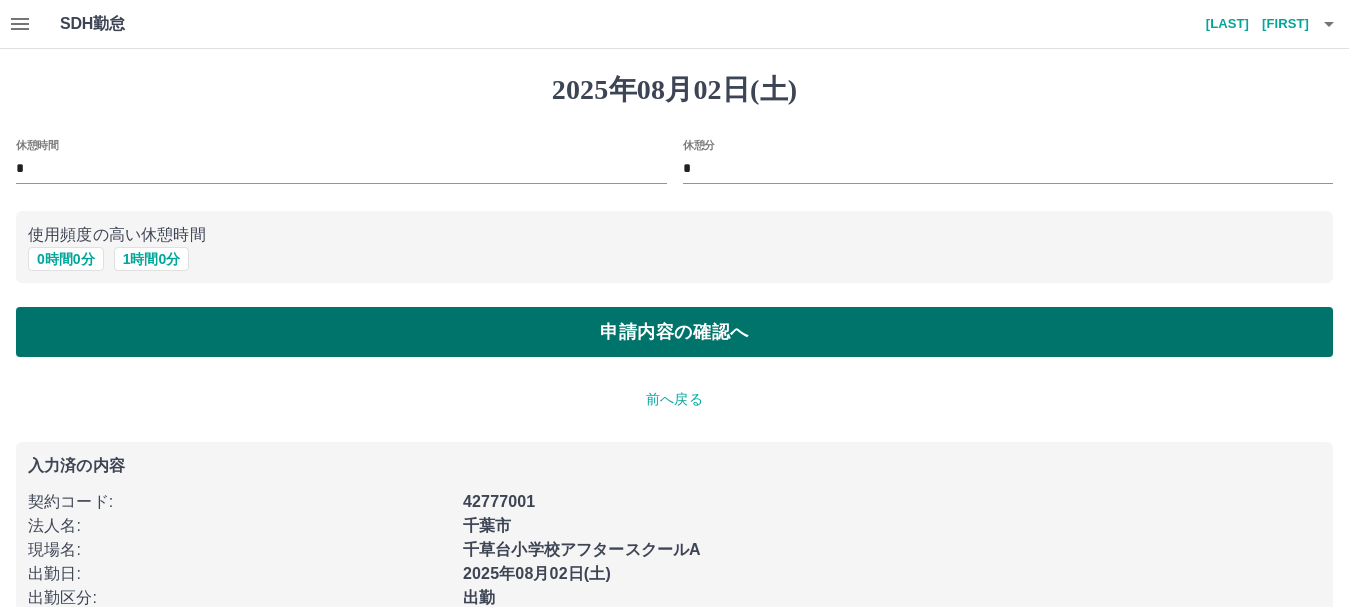 click on "申請内容の確認へ" at bounding box center [674, 332] 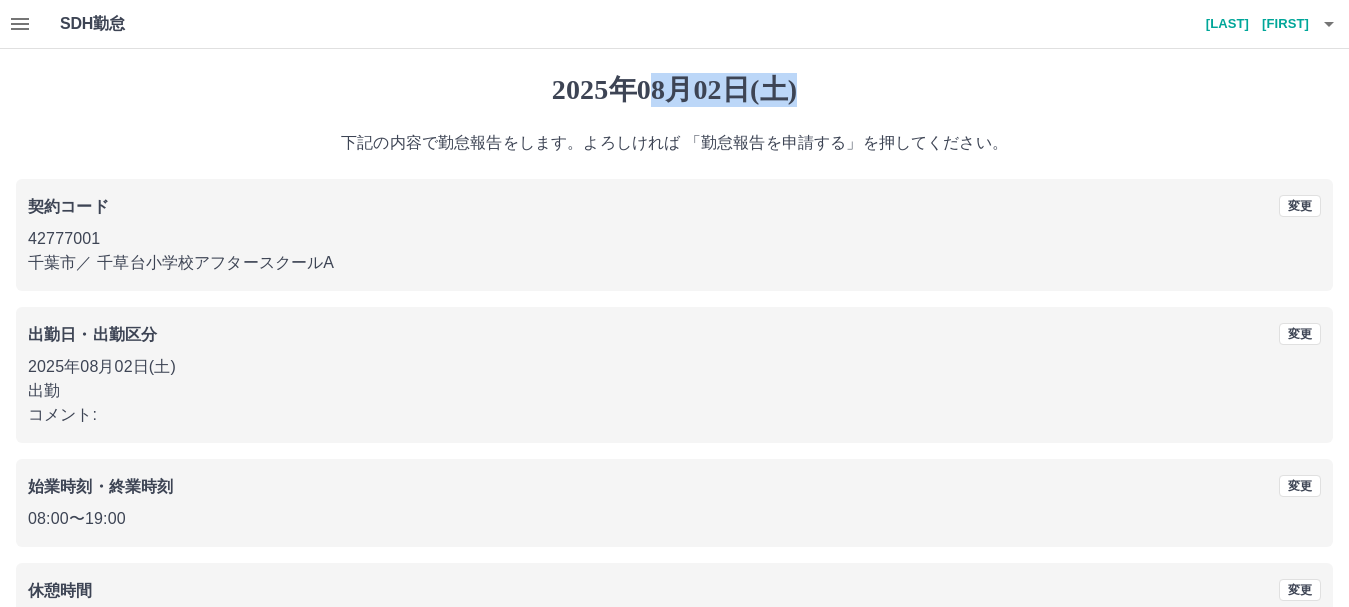drag, startPoint x: 655, startPoint y: 87, endPoint x: 843, endPoint y: 88, distance: 188.00266 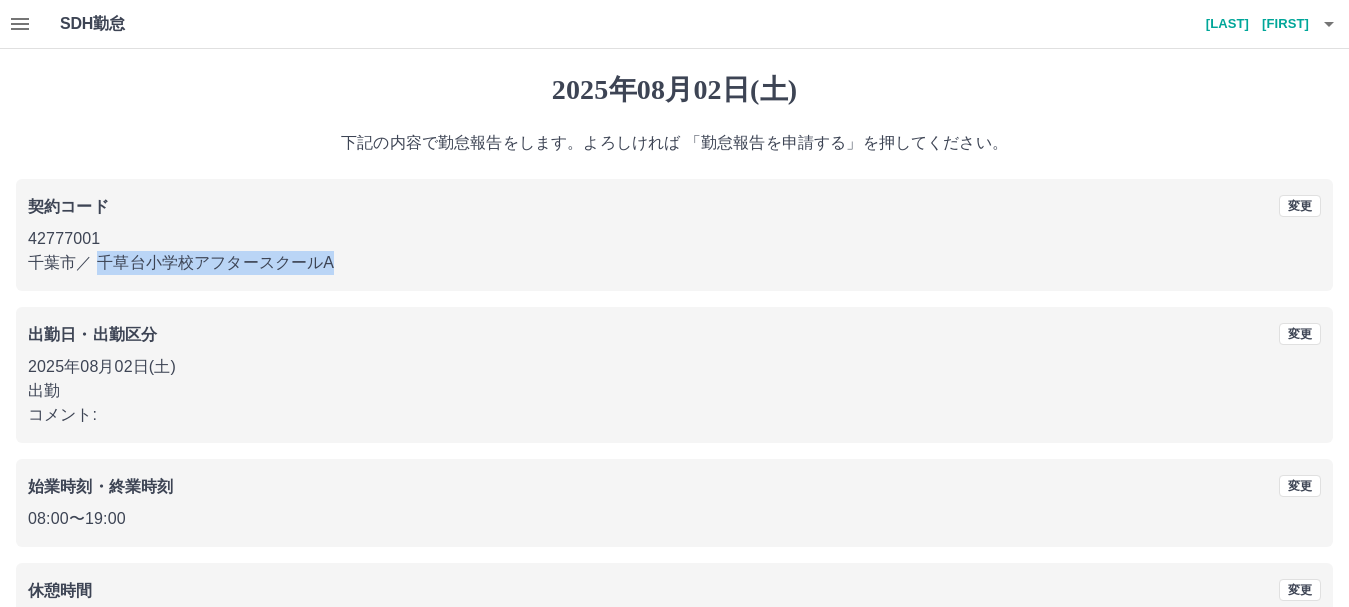 drag, startPoint x: 101, startPoint y: 262, endPoint x: 357, endPoint y: 266, distance: 256.03125 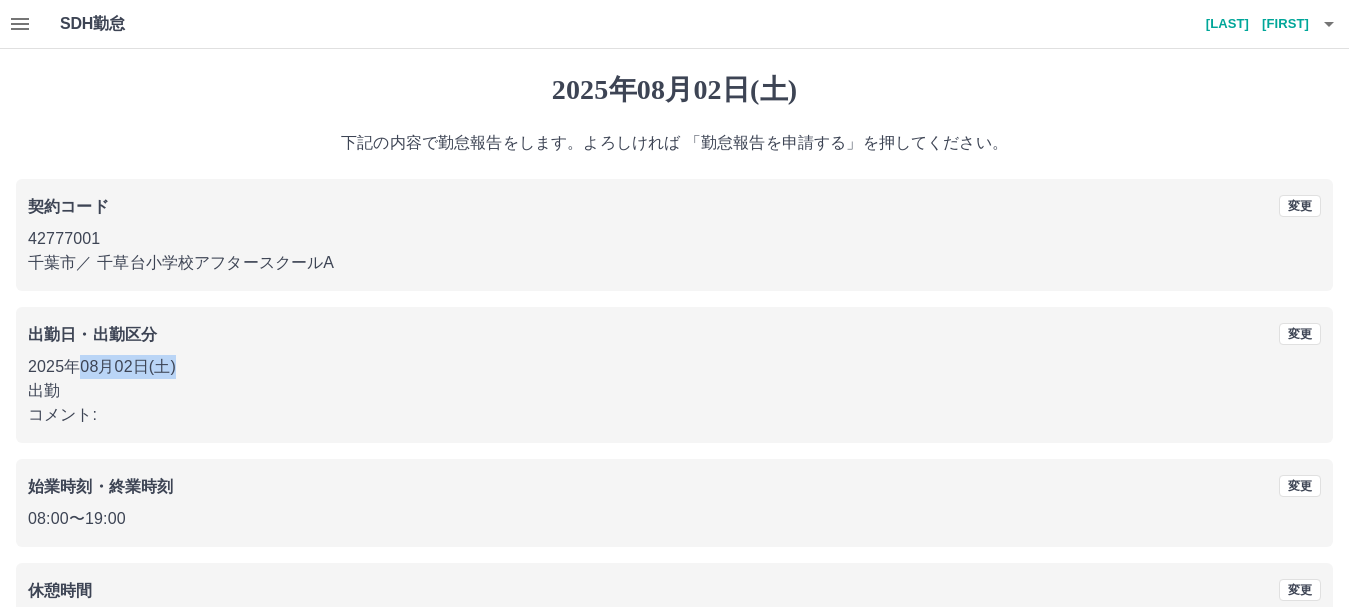 drag, startPoint x: 80, startPoint y: 363, endPoint x: 194, endPoint y: 361, distance: 114.01754 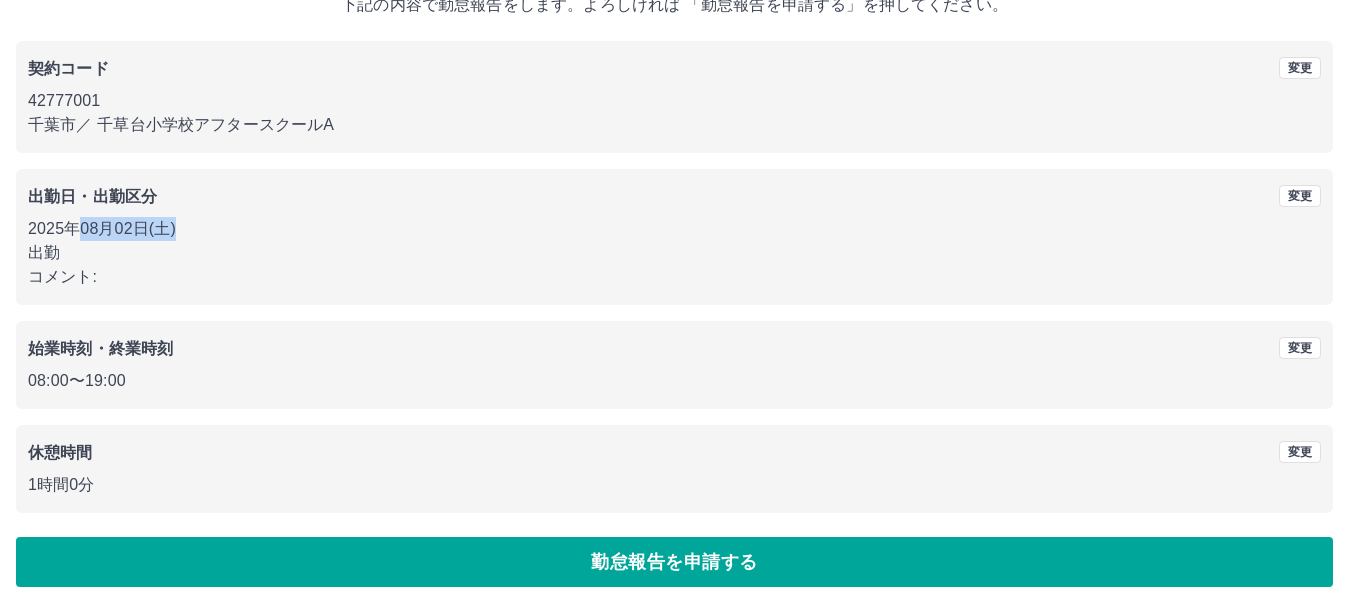 scroll, scrollTop: 142, scrollLeft: 0, axis: vertical 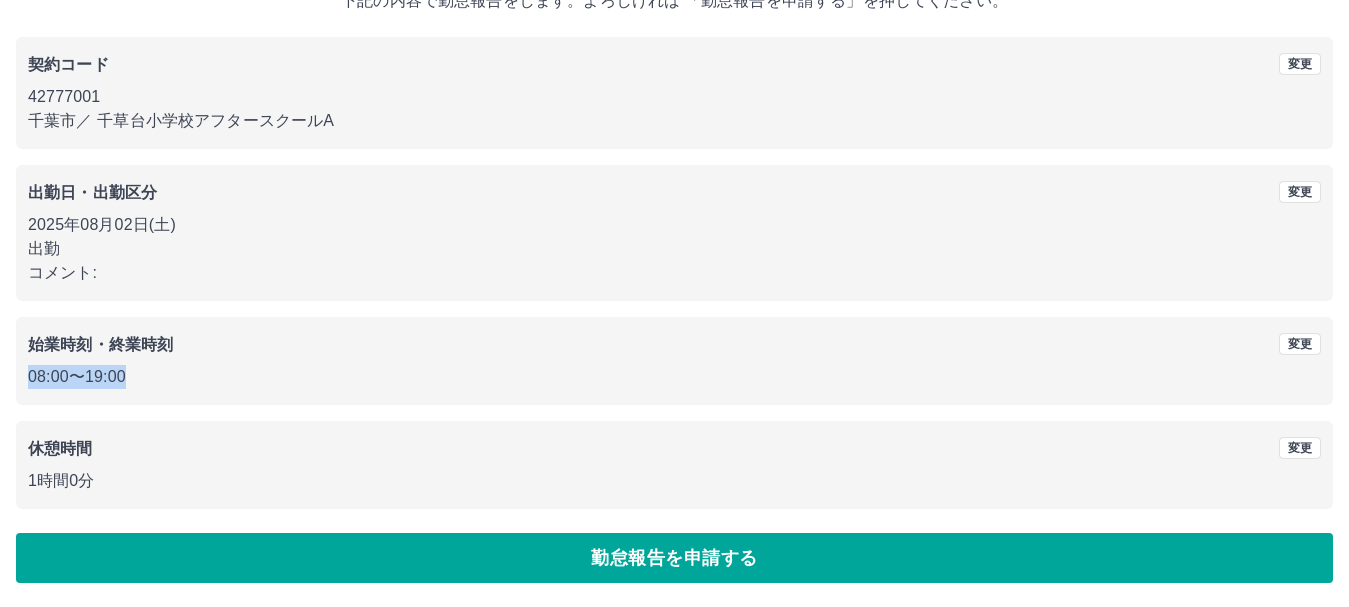 drag, startPoint x: 26, startPoint y: 374, endPoint x: 155, endPoint y: 374, distance: 129 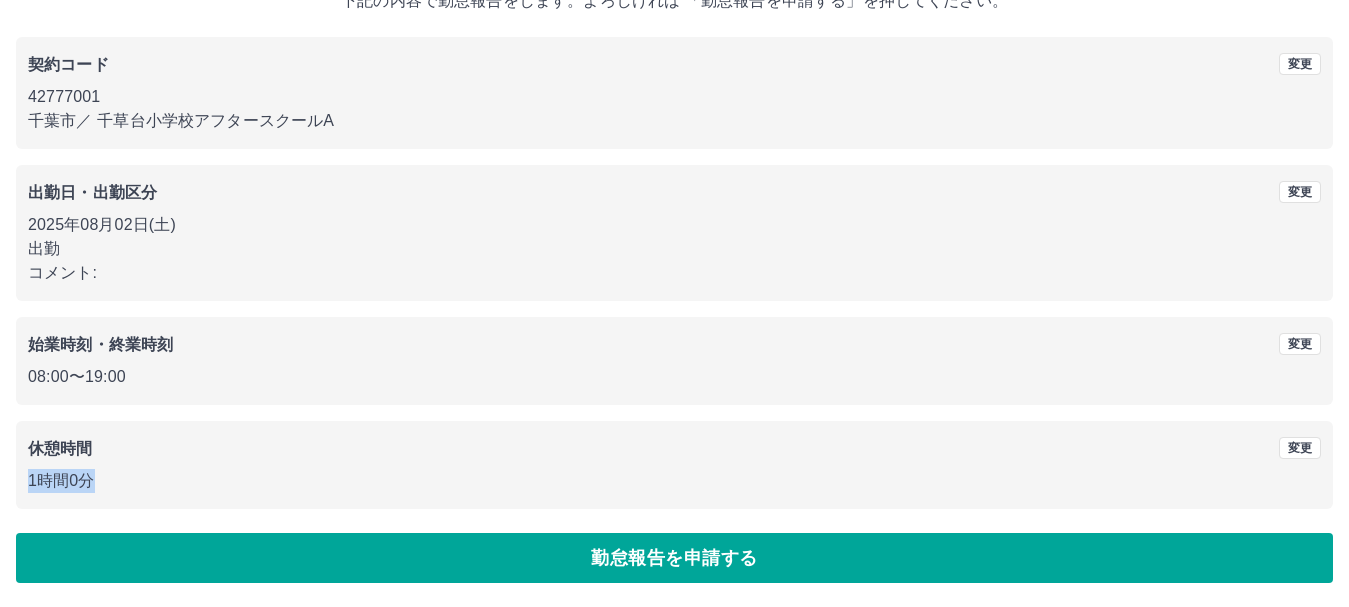 drag, startPoint x: 28, startPoint y: 479, endPoint x: 175, endPoint y: 481, distance: 147.01361 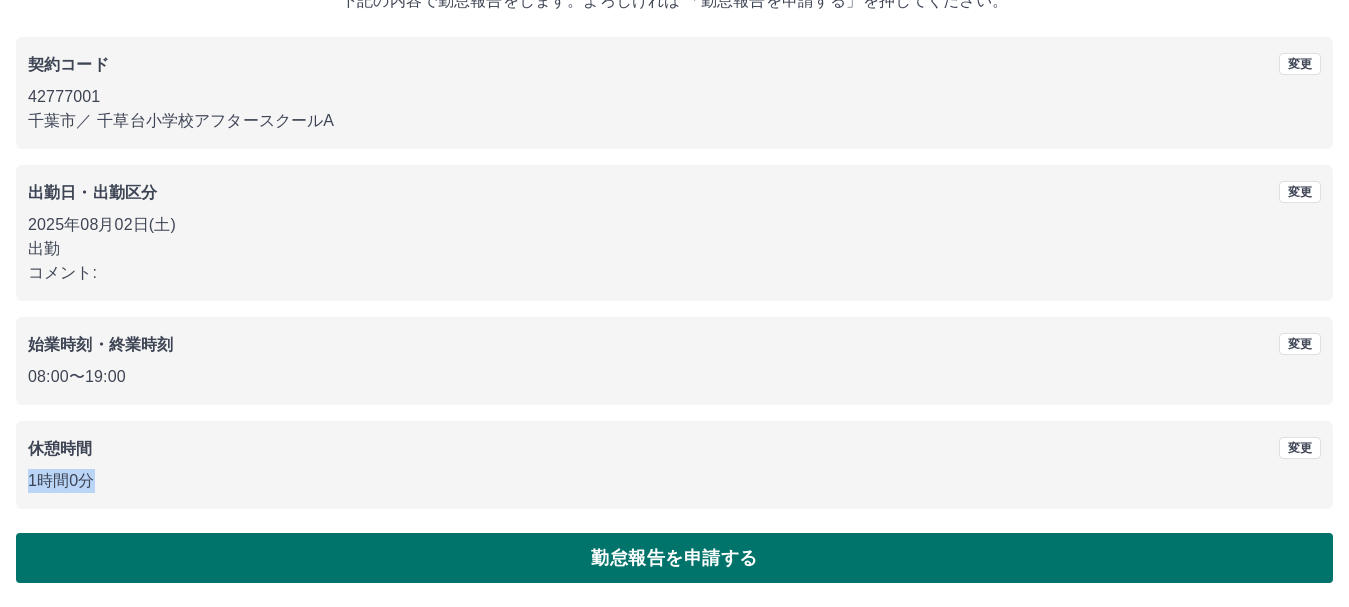 click on "勤怠報告を申請する" at bounding box center [674, 558] 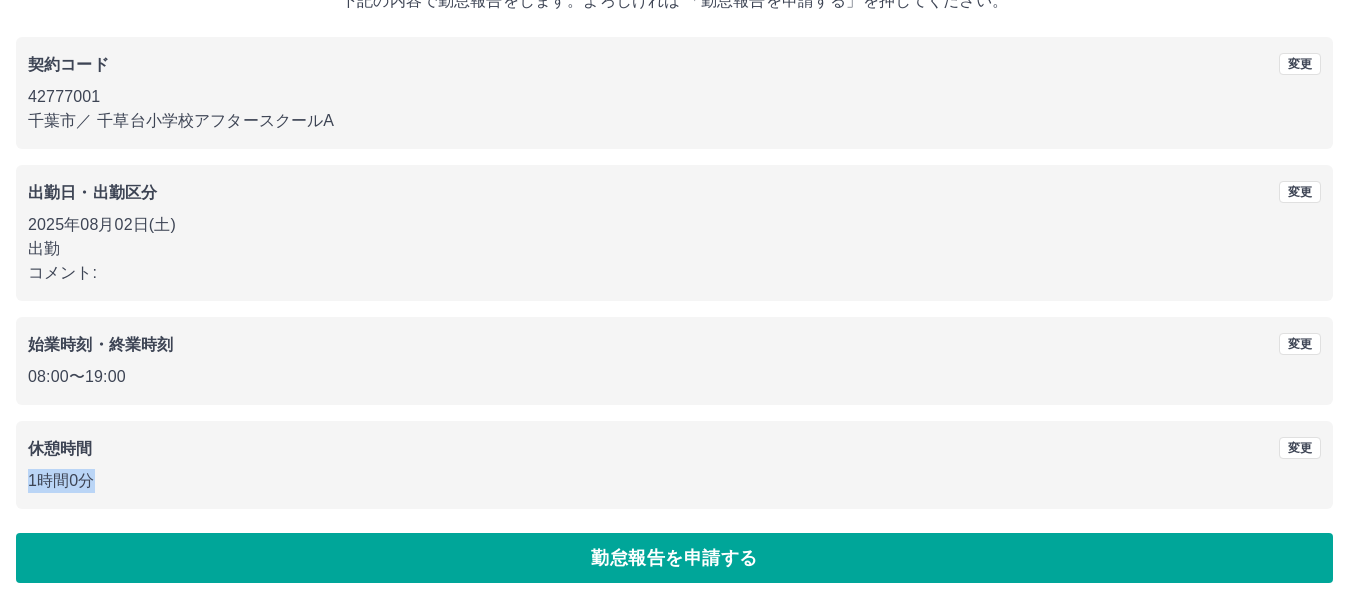 scroll, scrollTop: 0, scrollLeft: 0, axis: both 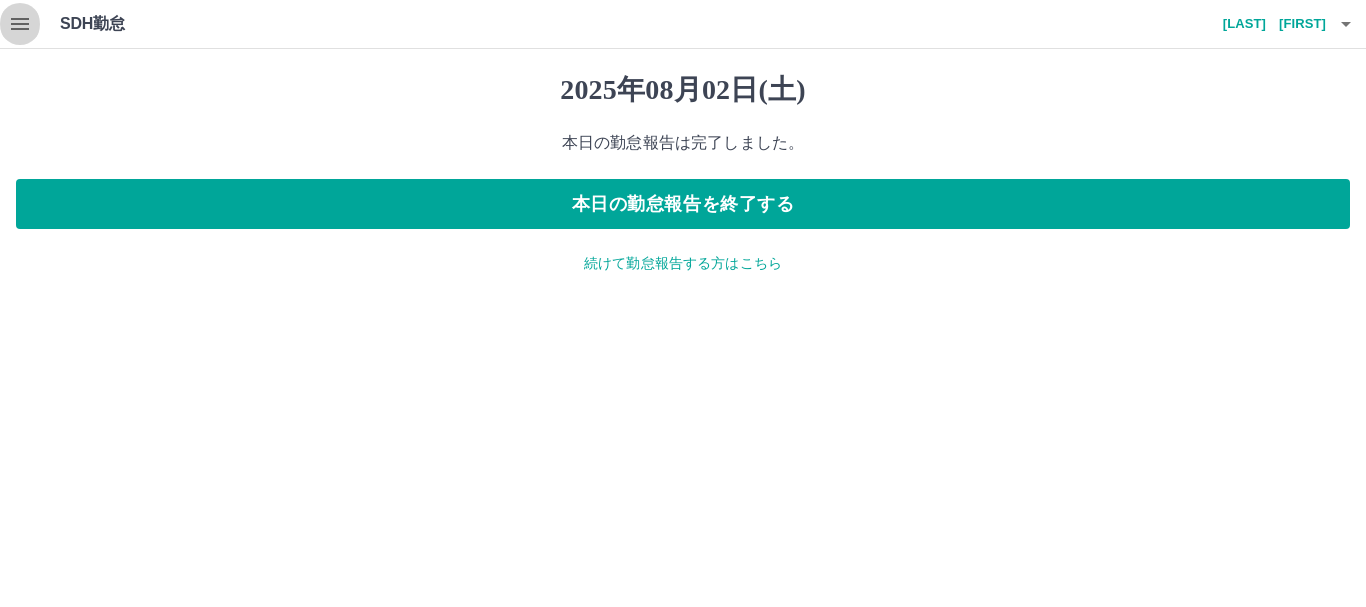 click at bounding box center (20, 24) 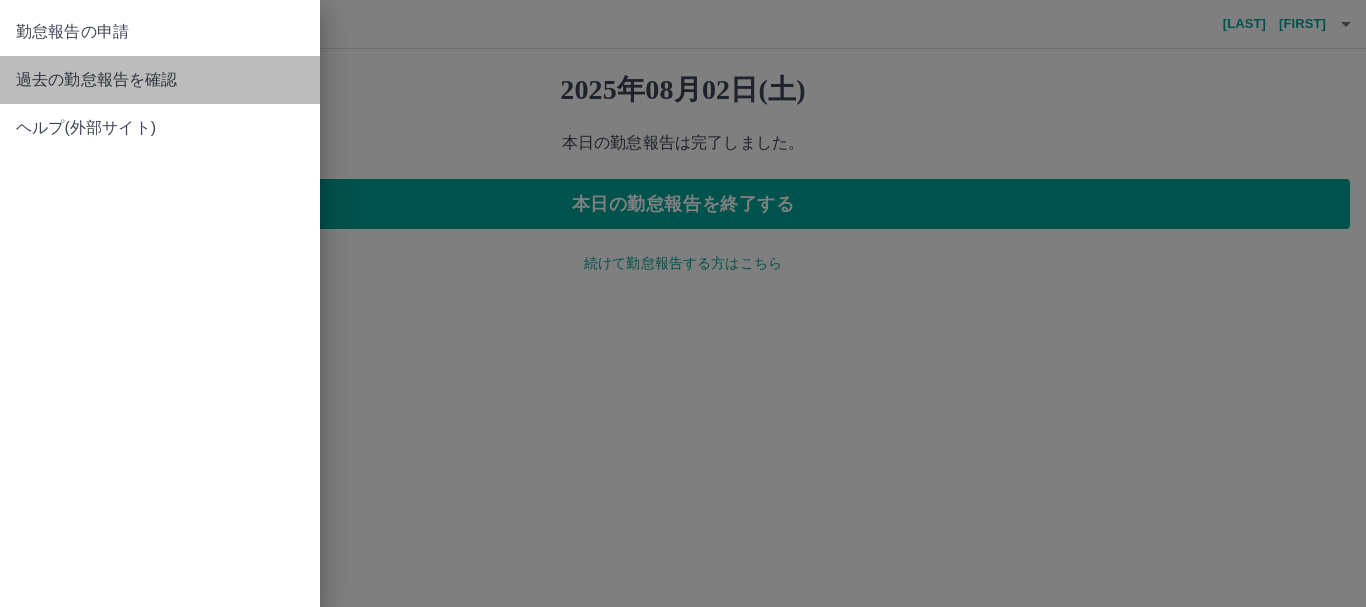 click on "過去の勤怠報告を確認" at bounding box center [160, 80] 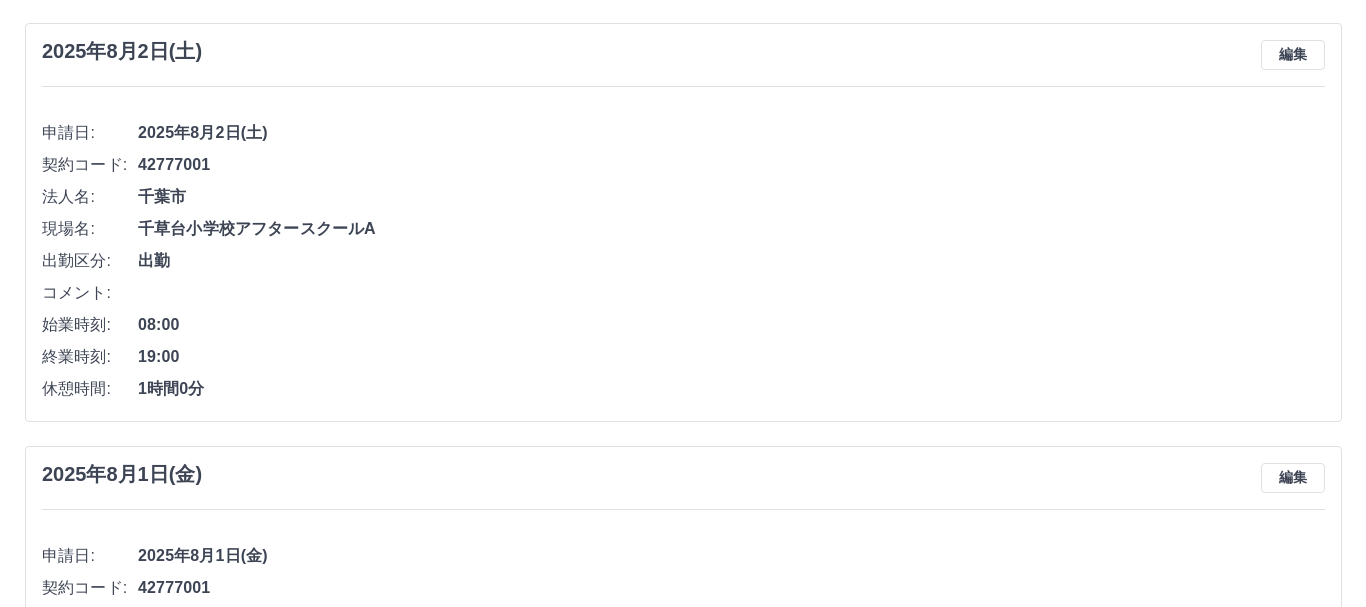 scroll, scrollTop: 0, scrollLeft: 0, axis: both 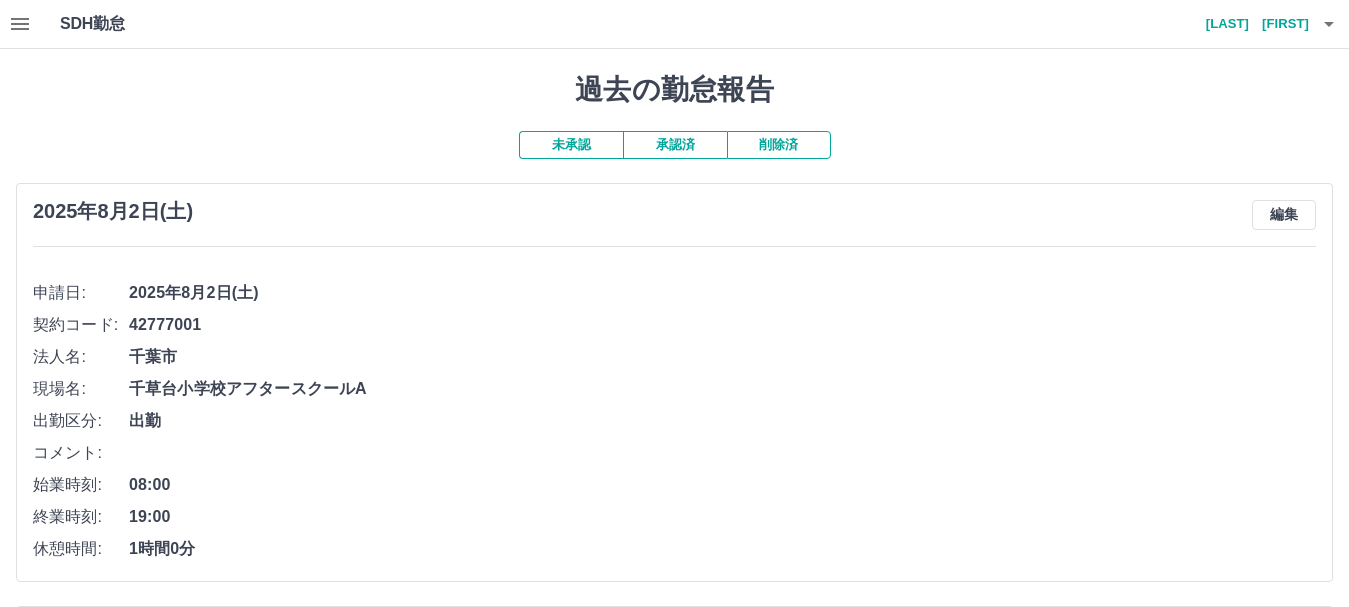 click on "承認済" at bounding box center (675, 145) 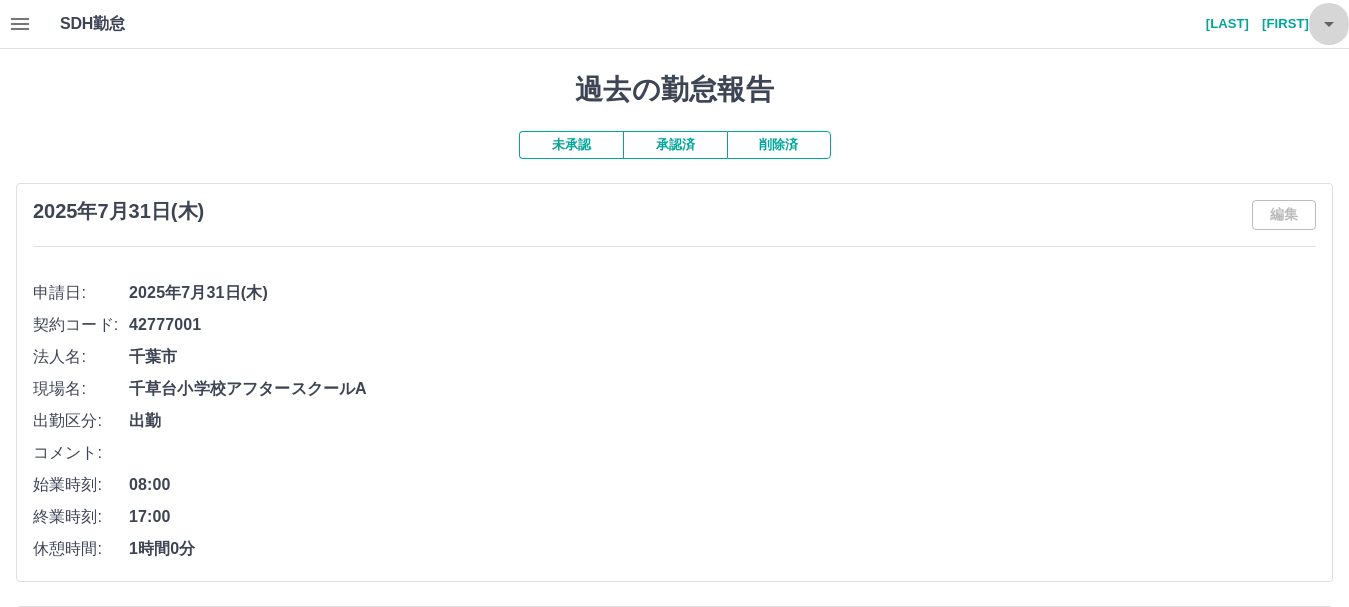 click 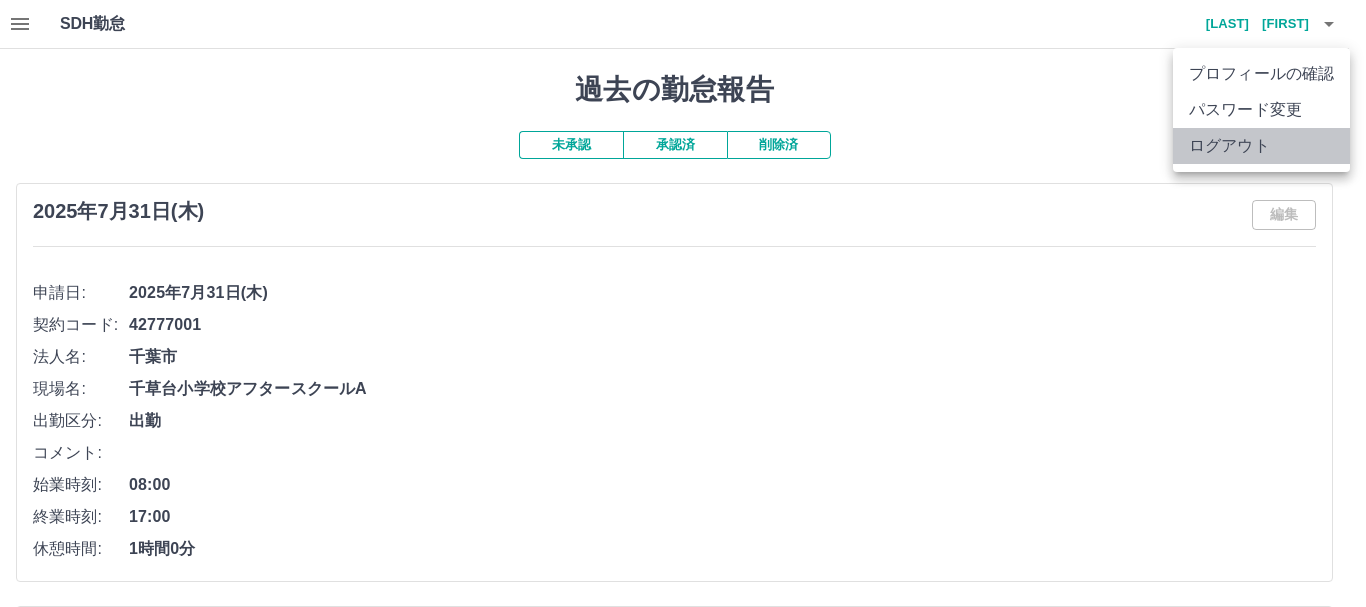 click on "ログアウト" at bounding box center [1261, 146] 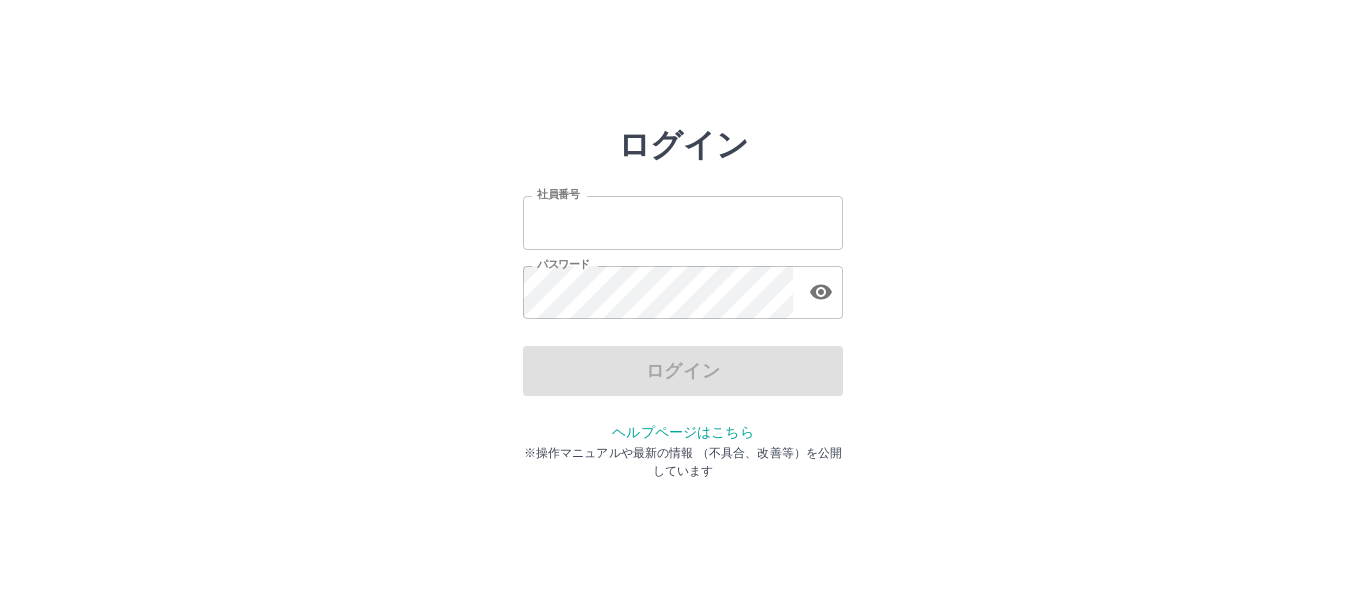 scroll, scrollTop: 0, scrollLeft: 0, axis: both 